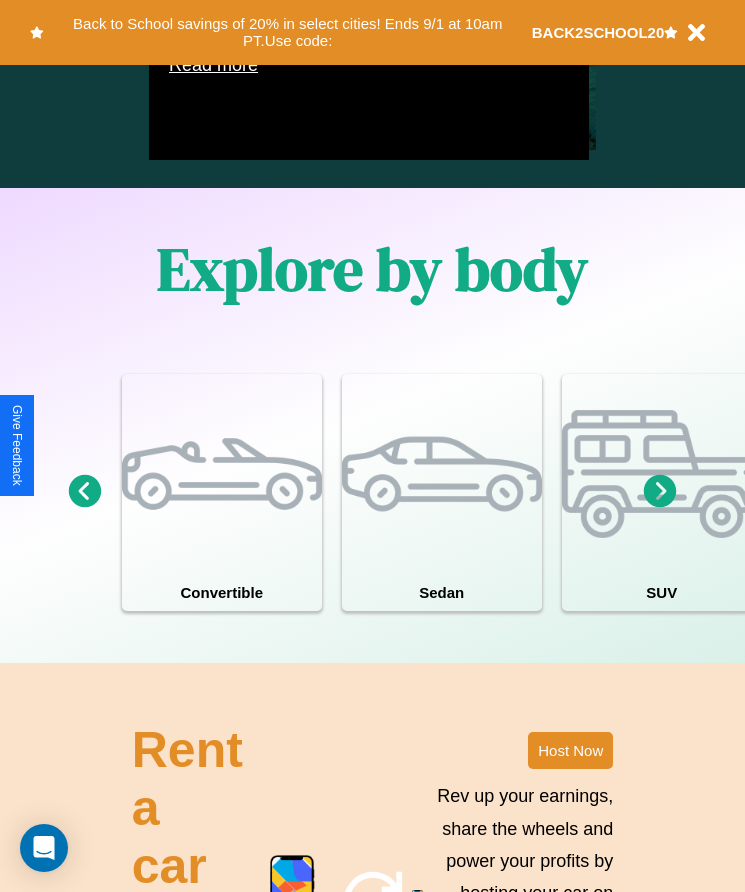 scroll, scrollTop: 1527, scrollLeft: 0, axis: vertical 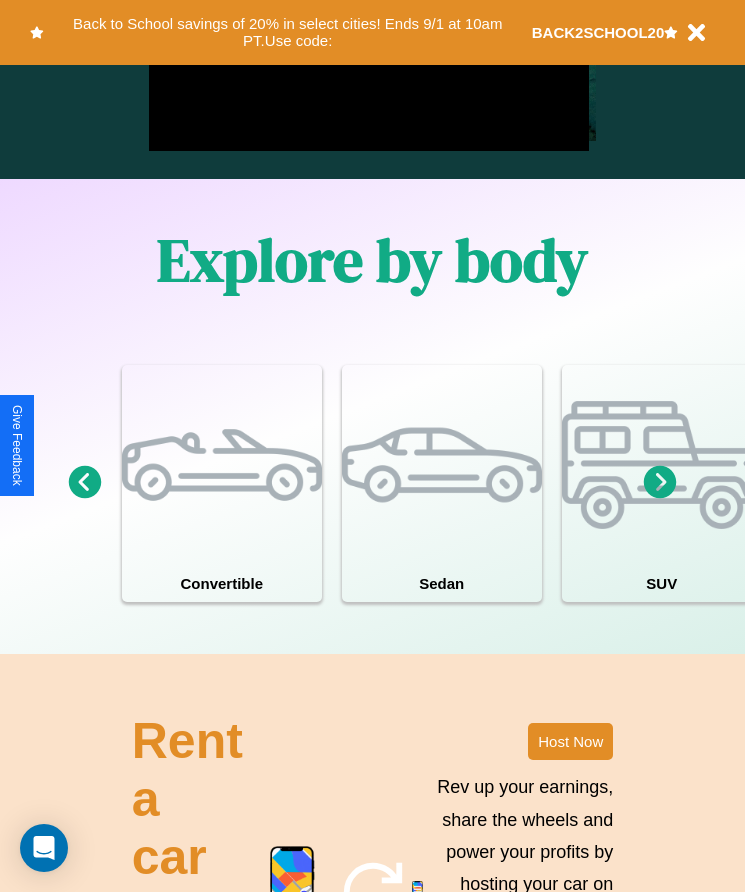 click 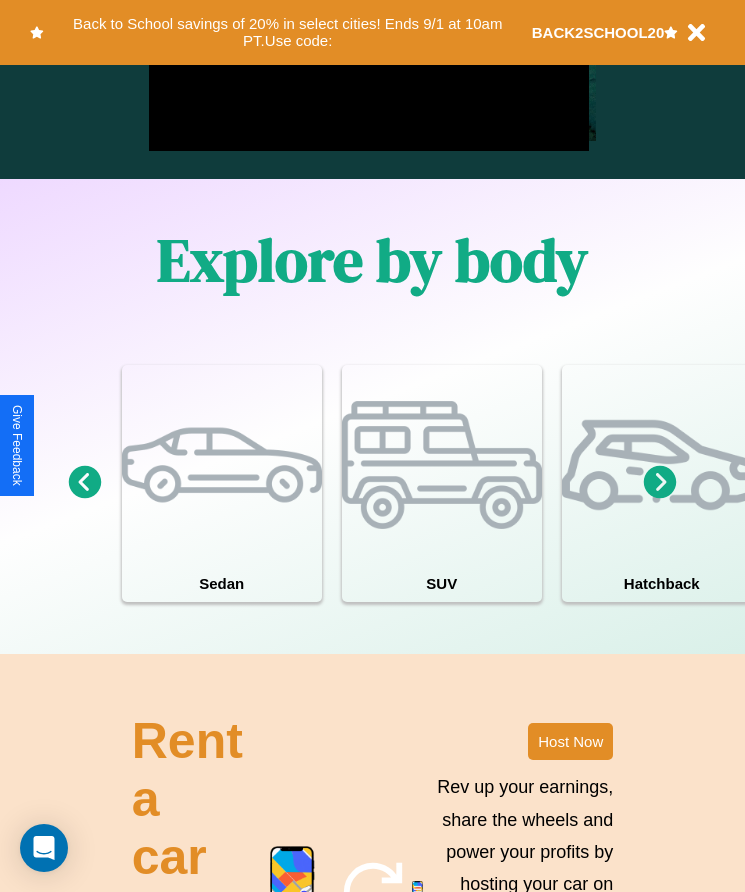 click 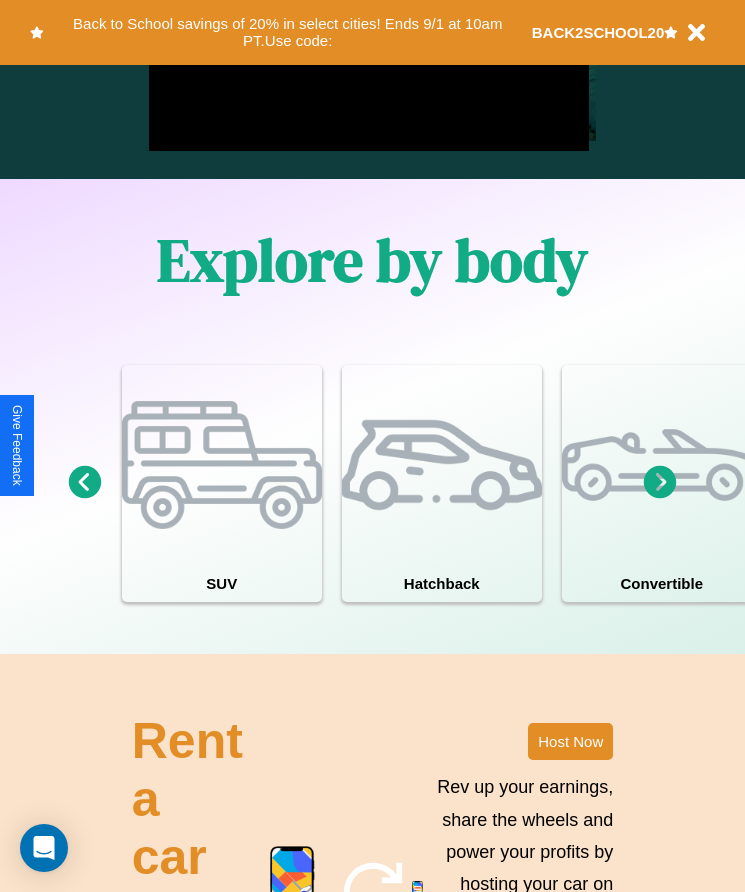click 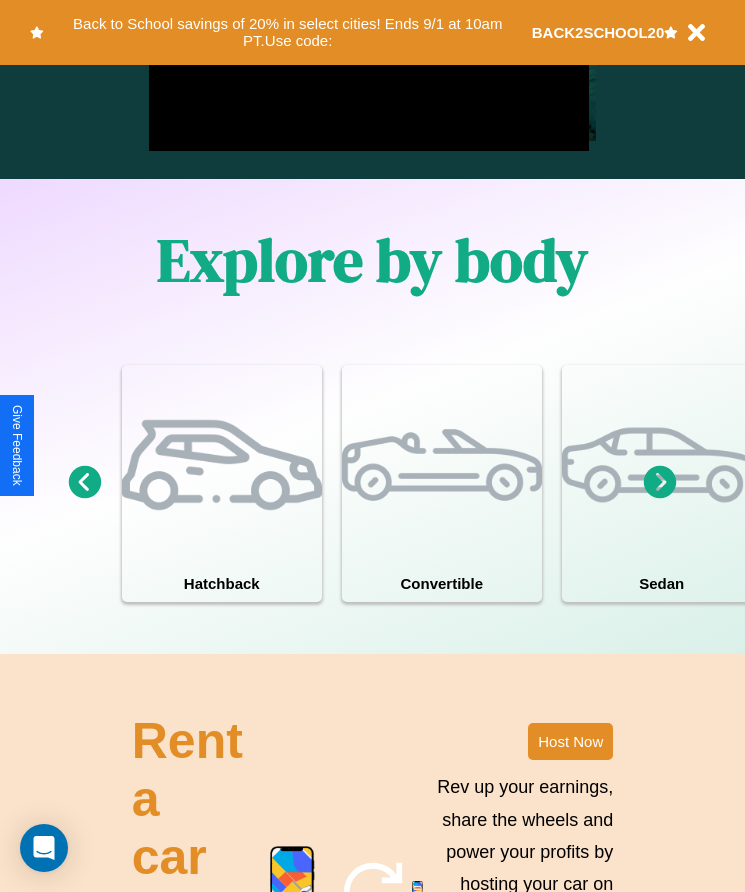 click 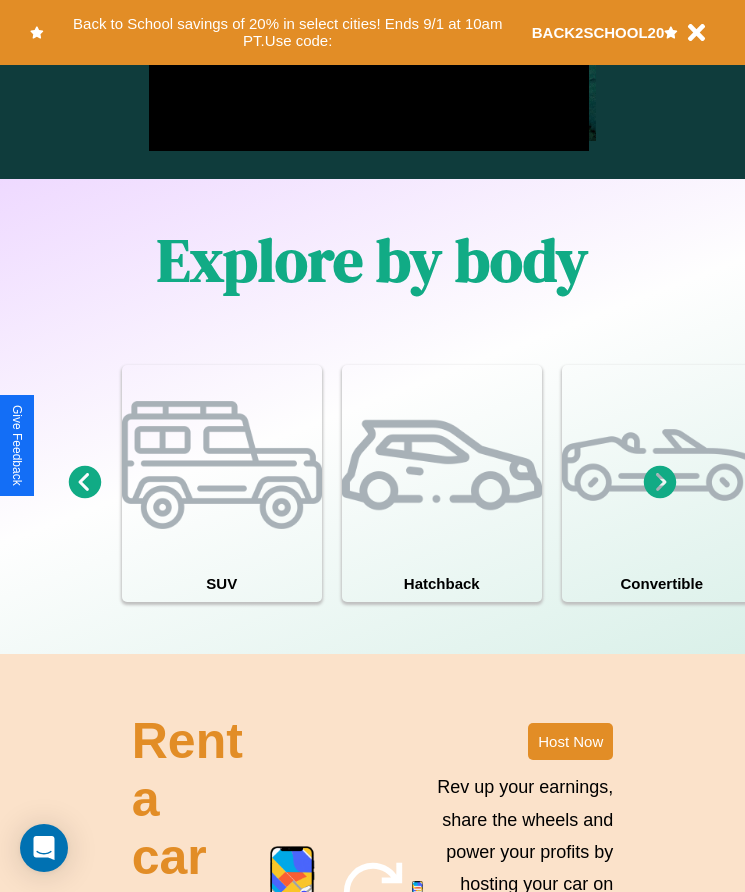 click 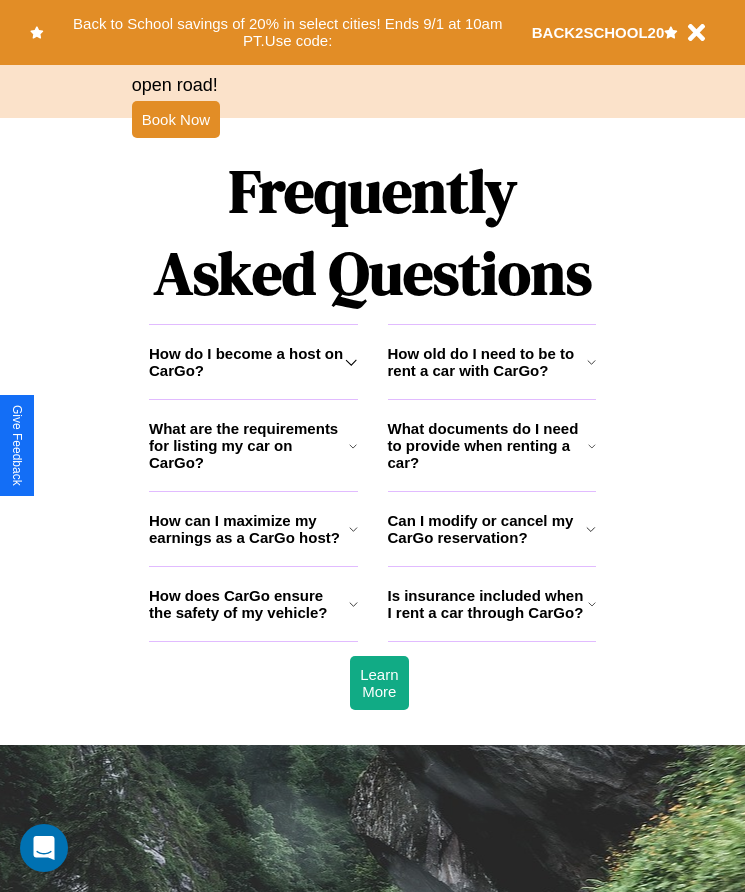 scroll, scrollTop: 2608, scrollLeft: 0, axis: vertical 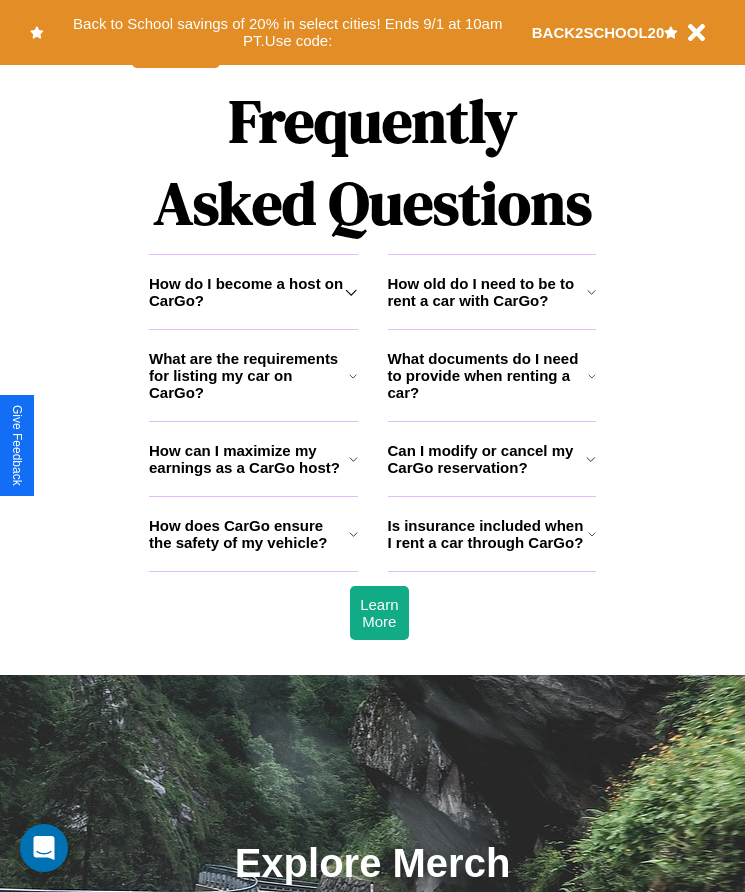 click on "How does CarGo ensure the safety of my vehicle?" at bounding box center [249, 534] 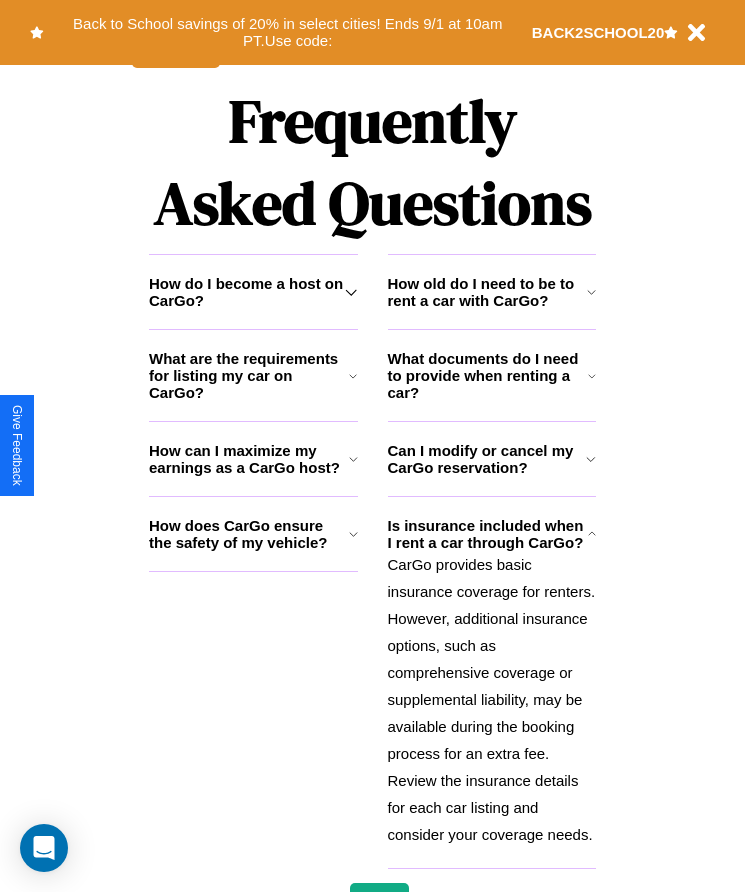 click 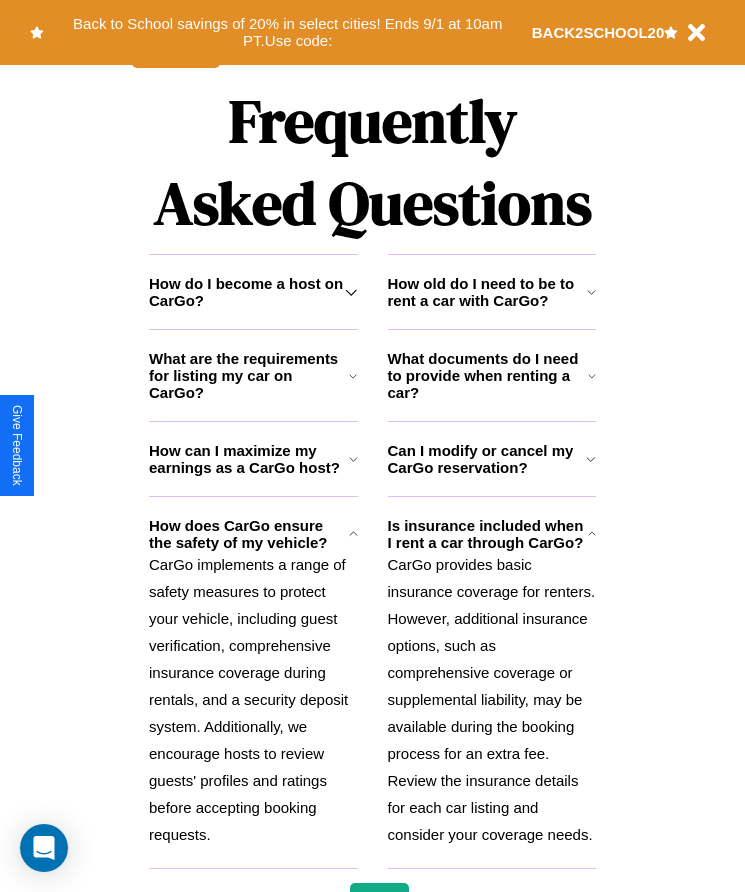 click 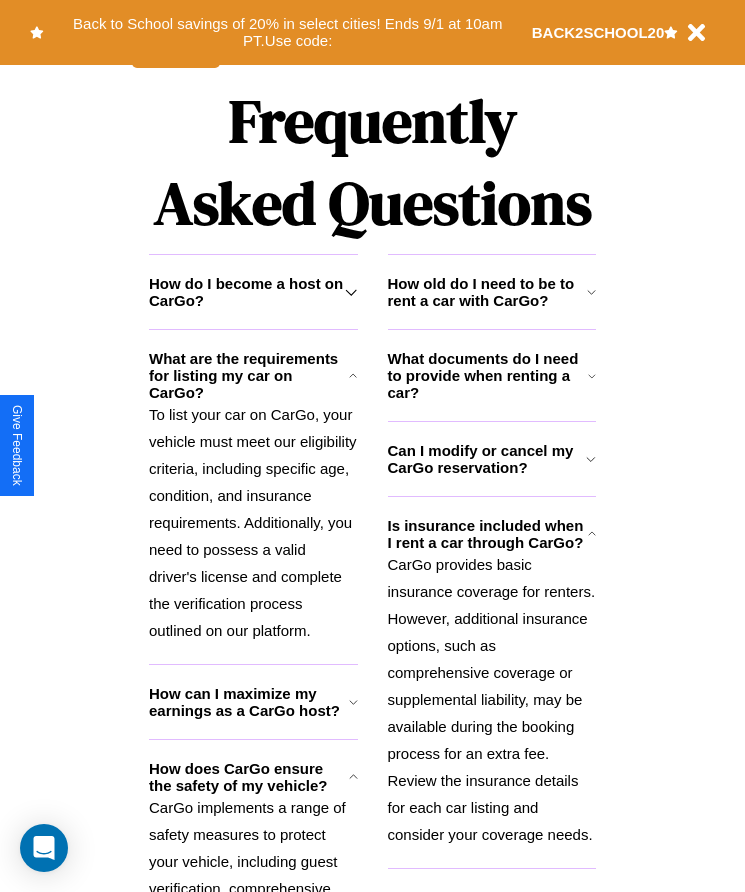 click on "CarGo implements a range of safety measures to protect your vehicle, including guest verification, comprehensive insurance coverage during rentals, and a security deposit system. Additionally, we encourage hosts to review guests' profiles and ratings before accepting booking requests." at bounding box center [253, 942] 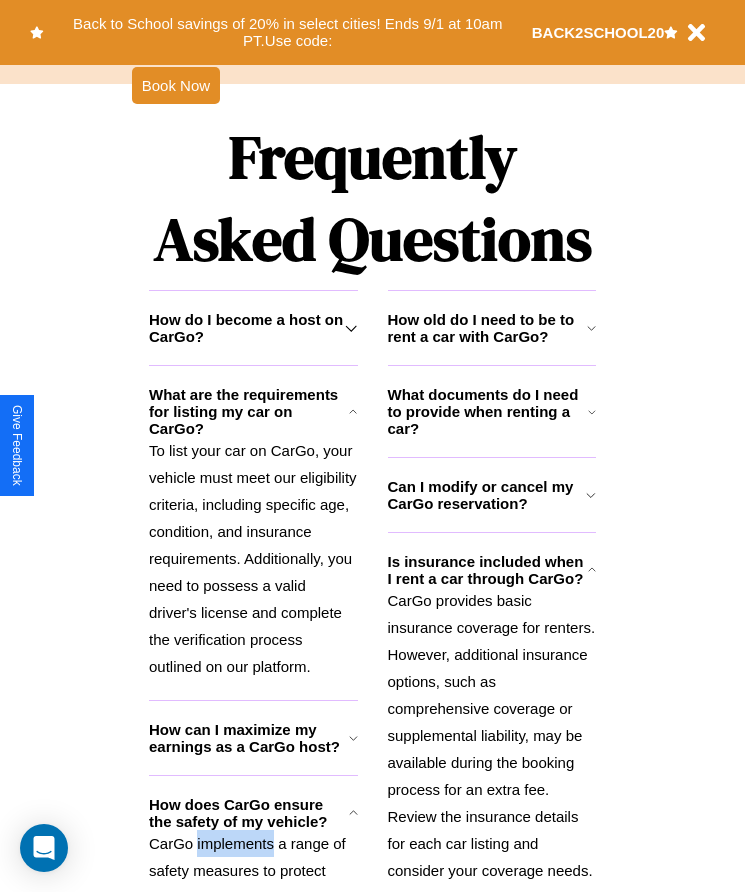 scroll, scrollTop: 2538, scrollLeft: 0, axis: vertical 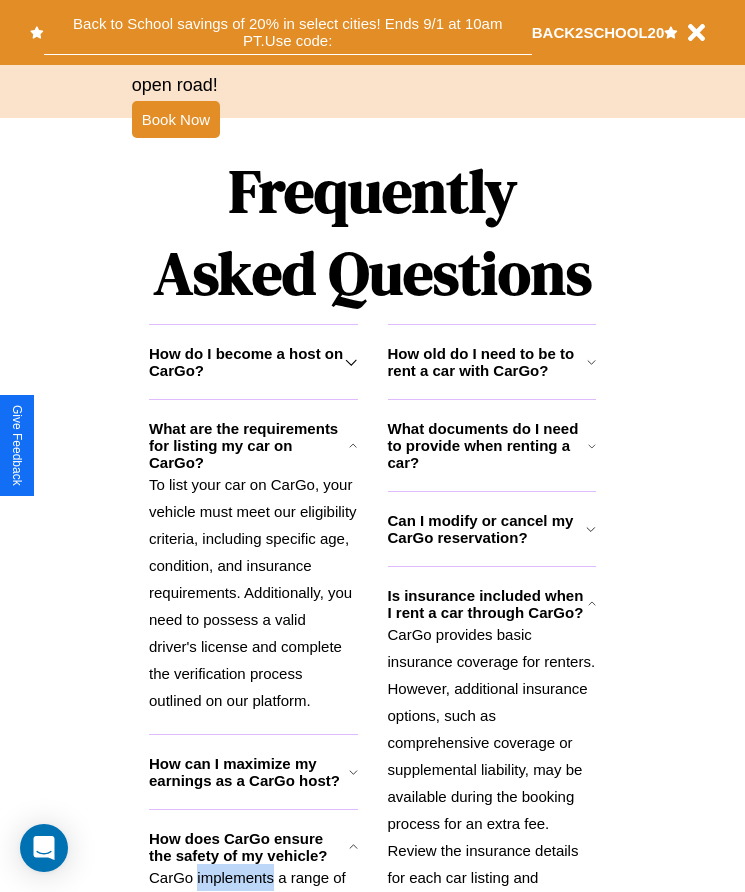 click on "Back to School savings of 20% in select cities! Ends 9/1 at 10am PT.  Use code:" at bounding box center (288, 32) 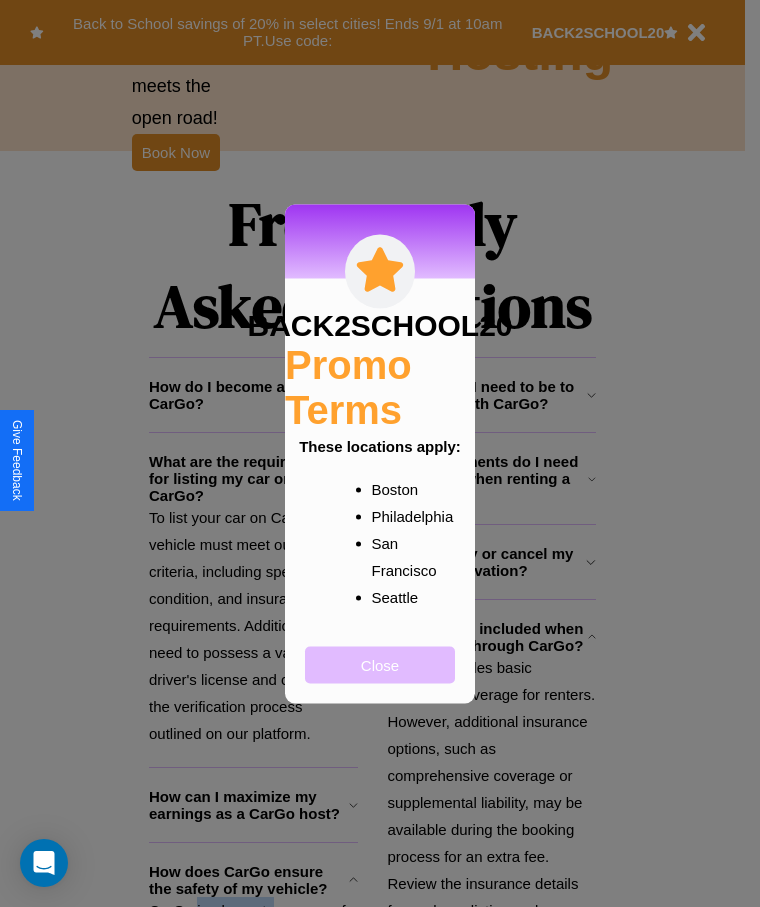click on "Close" at bounding box center (380, 664) 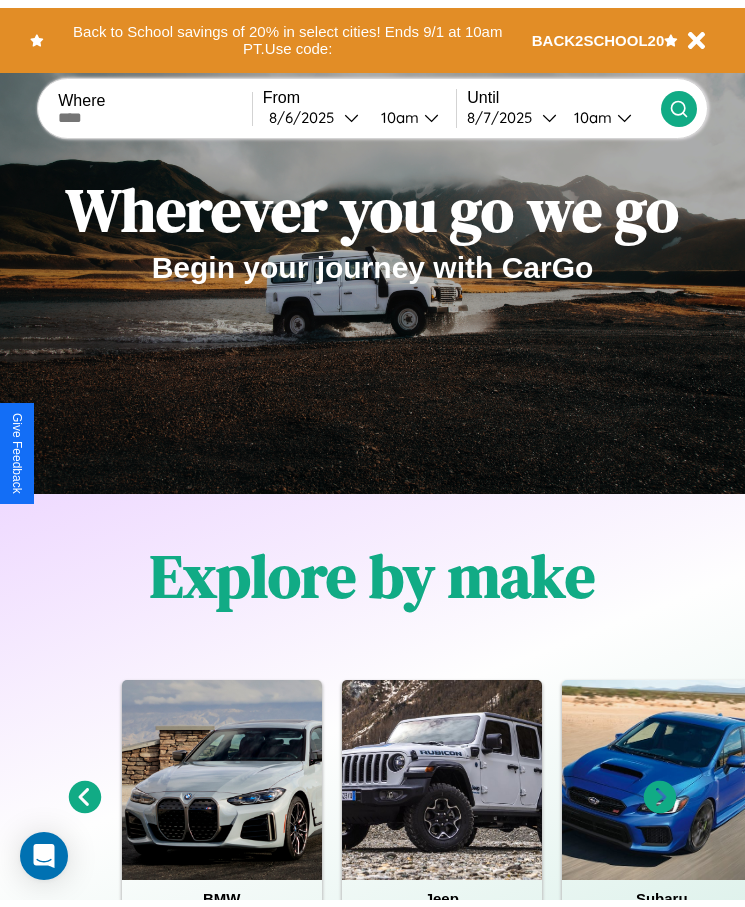 scroll, scrollTop: 0, scrollLeft: 0, axis: both 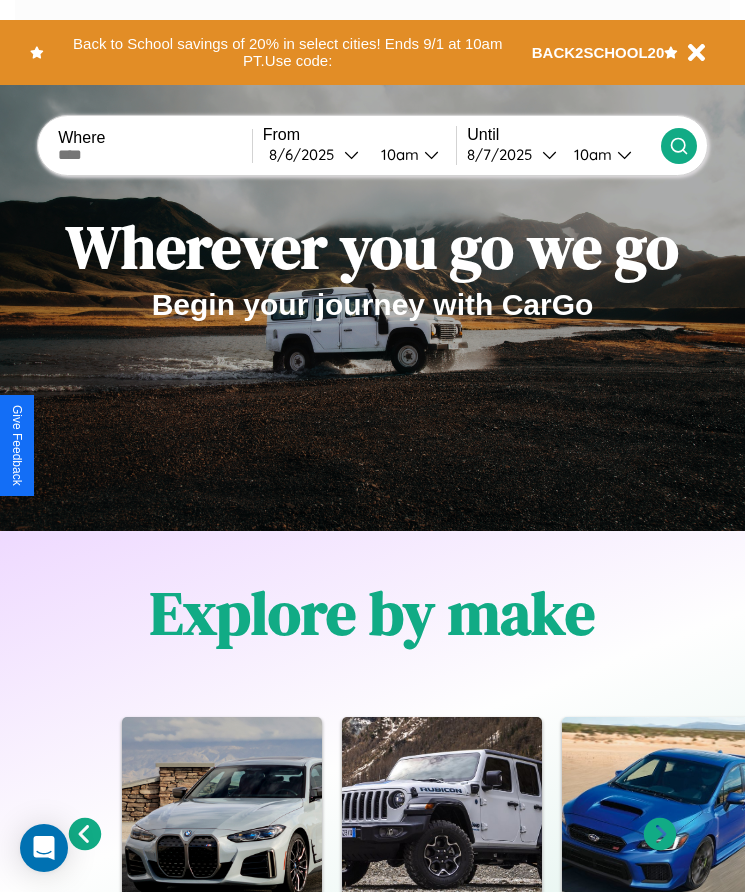 click at bounding box center [155, 155] 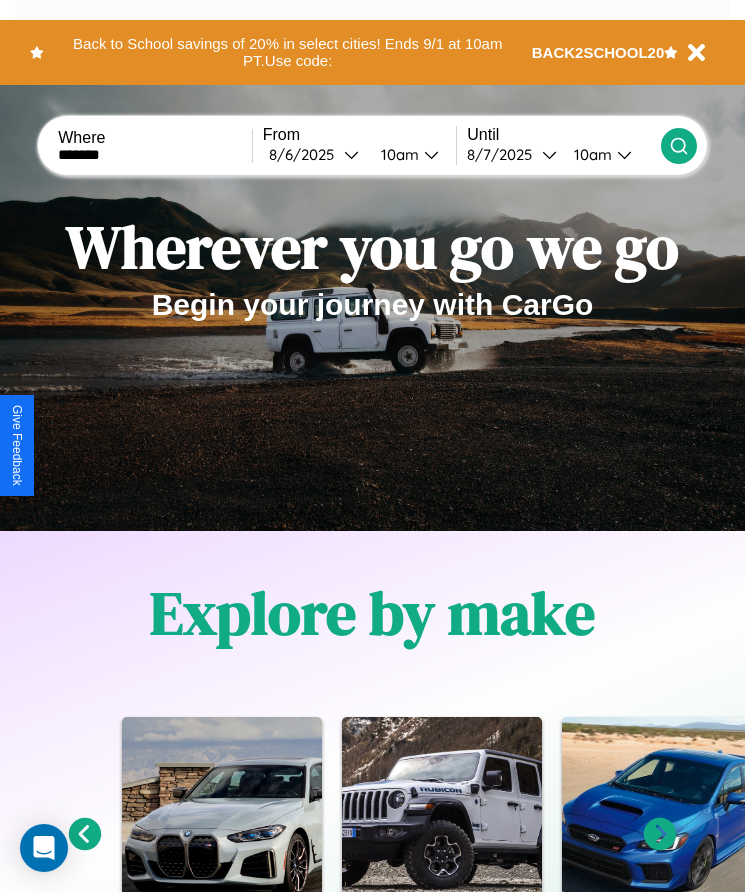 type on "*******" 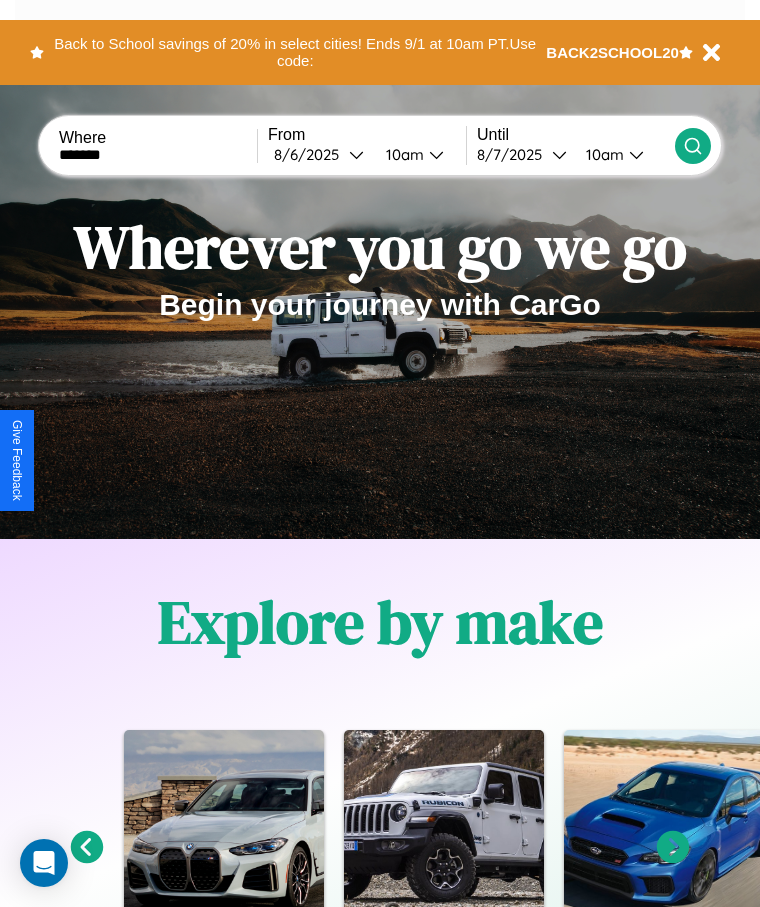 select on "*" 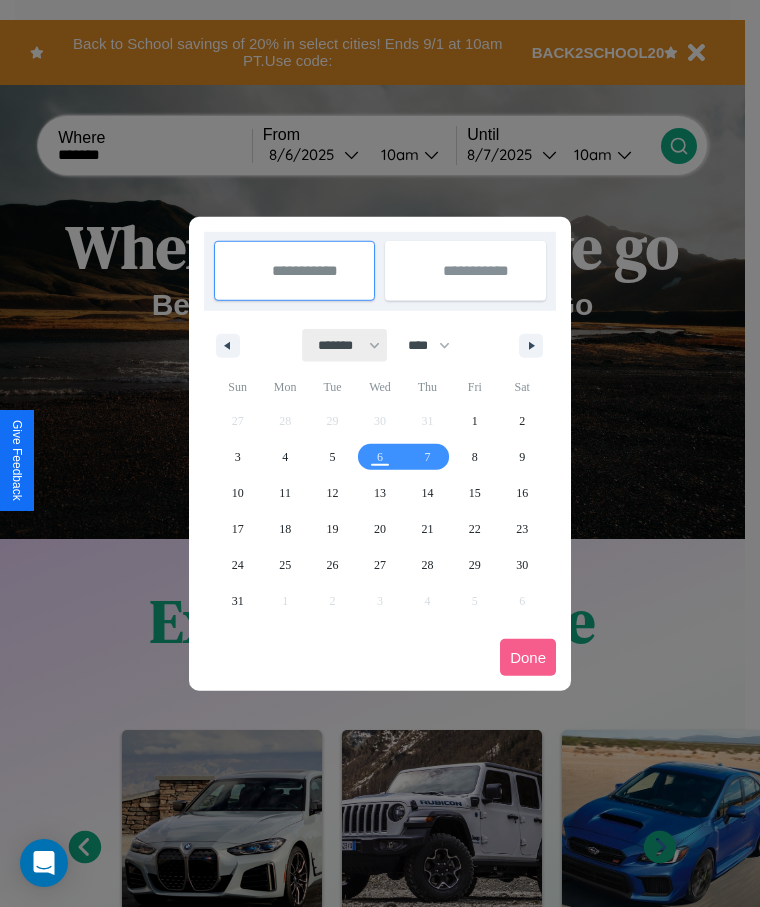 click on "******* ******** ***** ***** *** **** **** ****** ********* ******* ******** ********" at bounding box center [345, 345] 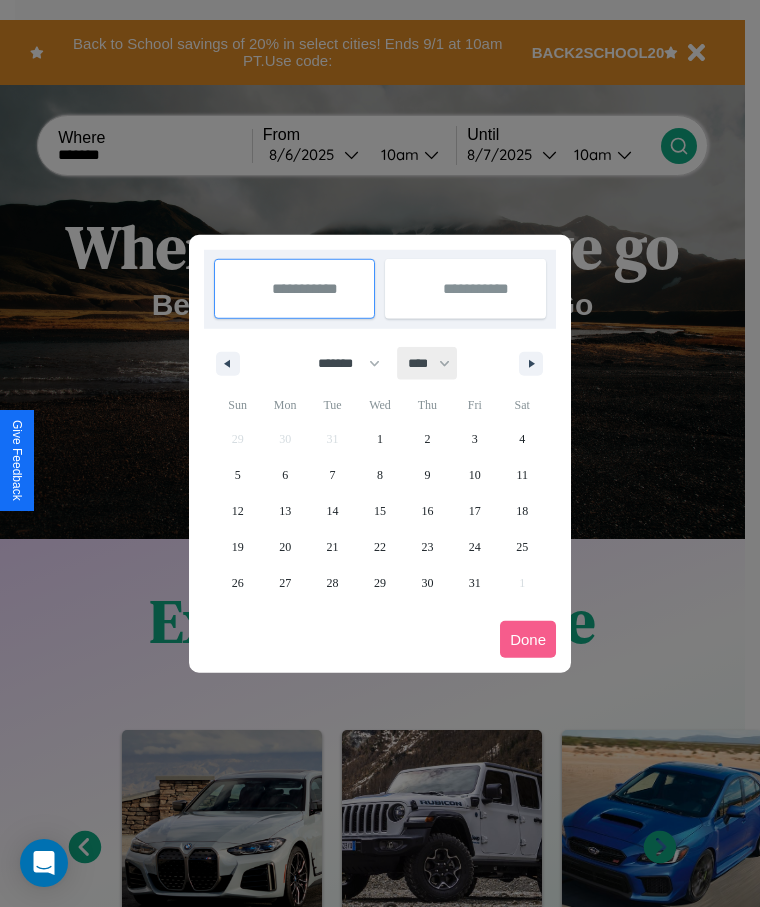 click on "**** **** **** **** **** **** **** **** **** **** **** **** **** **** **** **** **** **** **** **** **** **** **** **** **** **** **** **** **** **** **** **** **** **** **** **** **** **** **** **** **** **** **** **** **** **** **** **** **** **** **** **** **** **** **** **** **** **** **** **** **** **** **** **** **** **** **** **** **** **** **** **** **** **** **** **** **** **** **** **** **** **** **** **** **** **** **** **** **** **** **** **** **** **** **** **** **** **** **** **** **** **** **** **** **** **** **** **** **** **** **** **** **** **** **** **** **** **** **** **** ****" at bounding box center [428, 363] 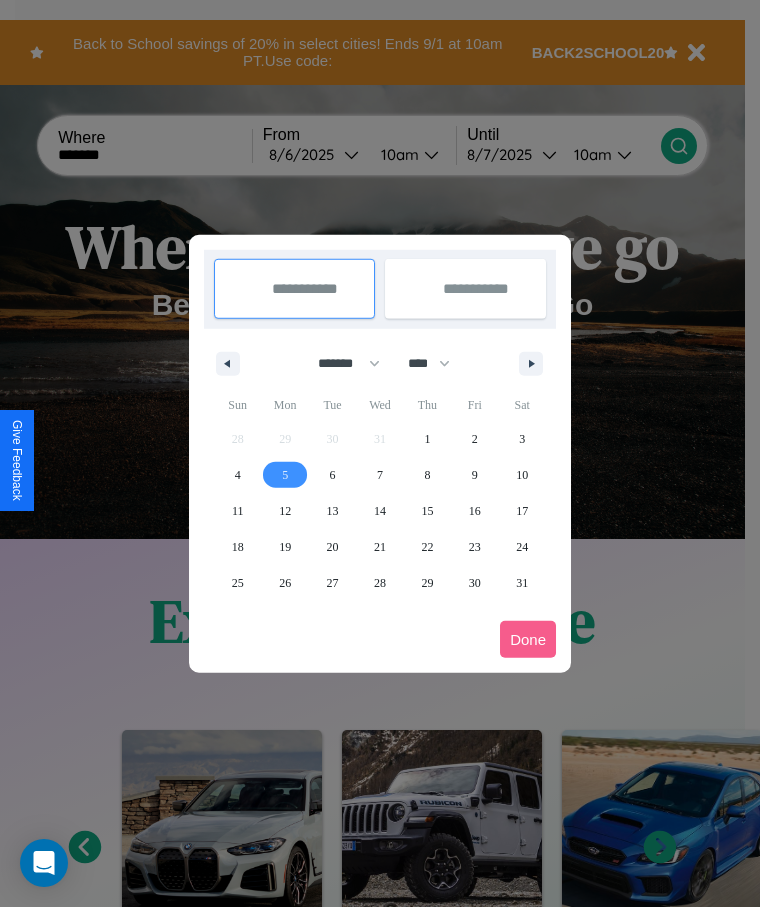 click on "5" at bounding box center [285, 475] 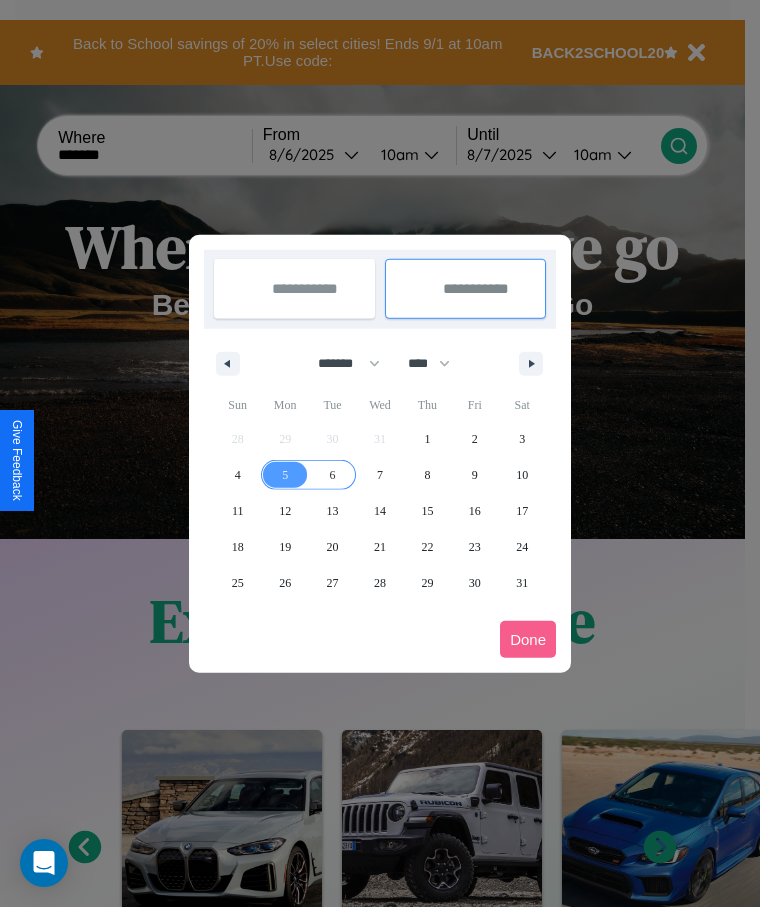 click on "6" at bounding box center [333, 475] 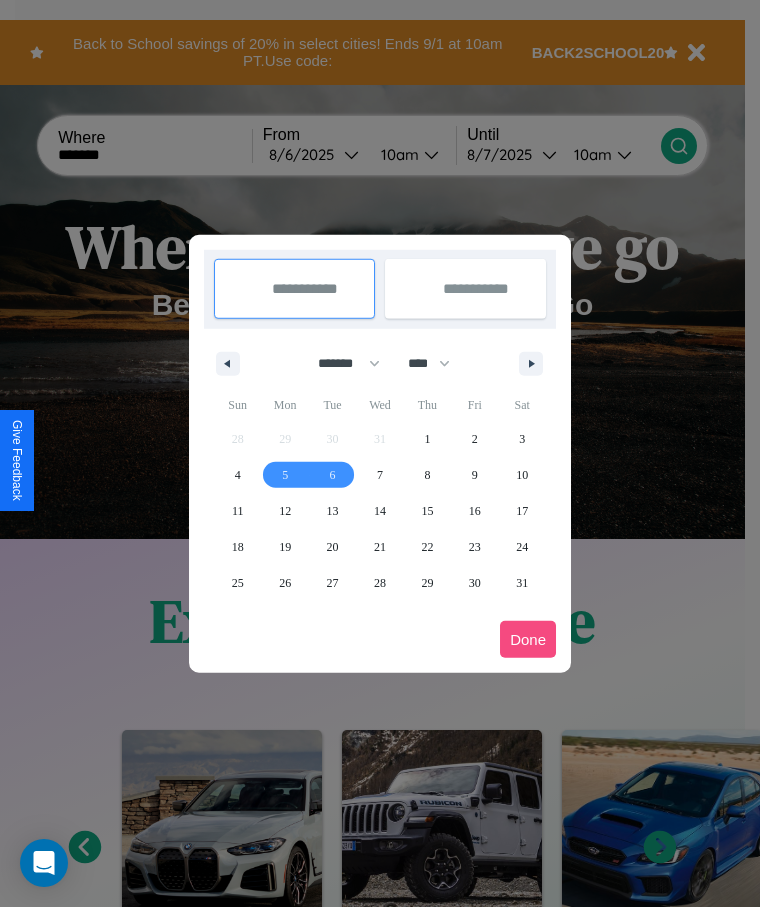 click on "Done" at bounding box center [528, 639] 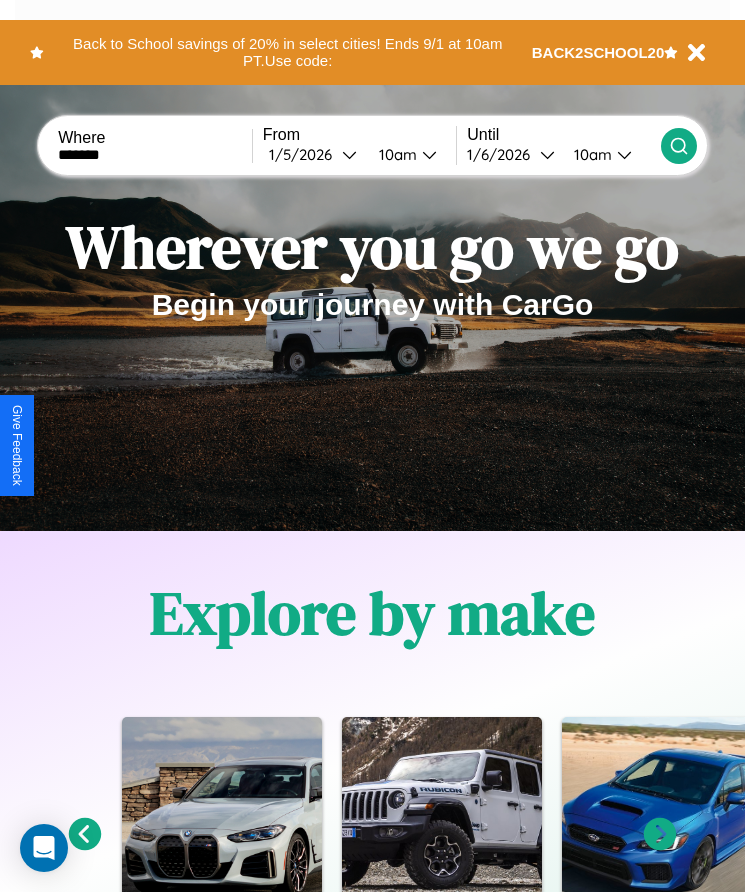 click on "10am" at bounding box center [395, 154] 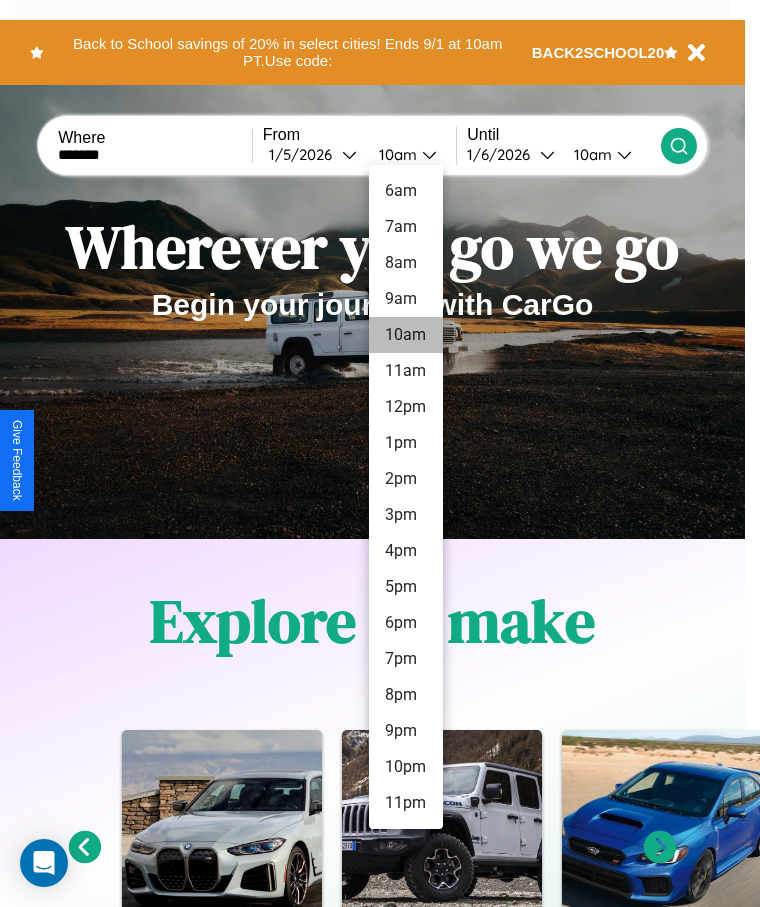 click on "10am" at bounding box center (406, 335) 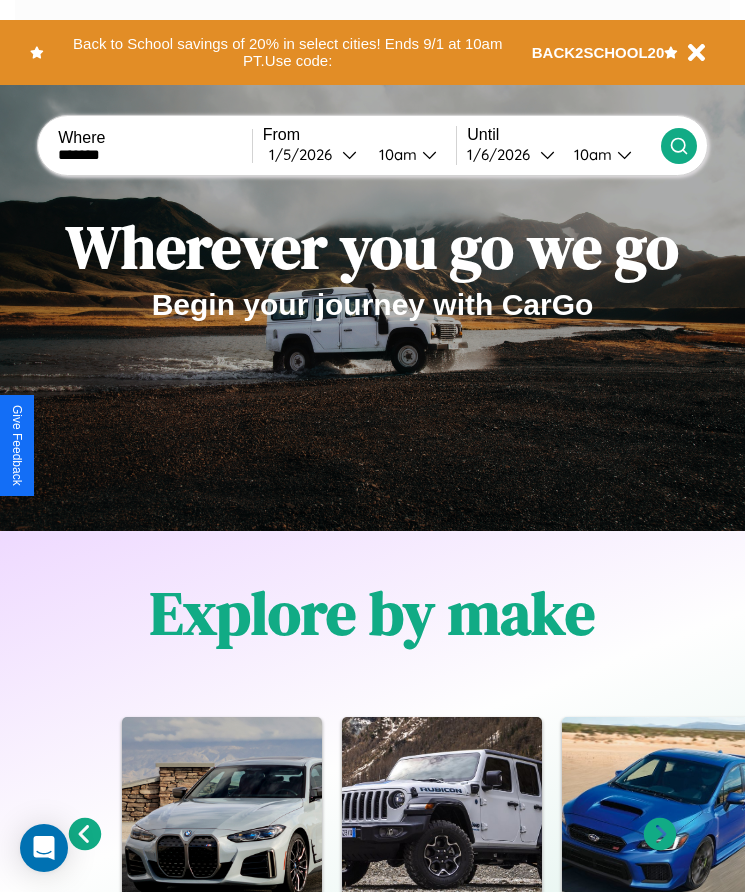 click 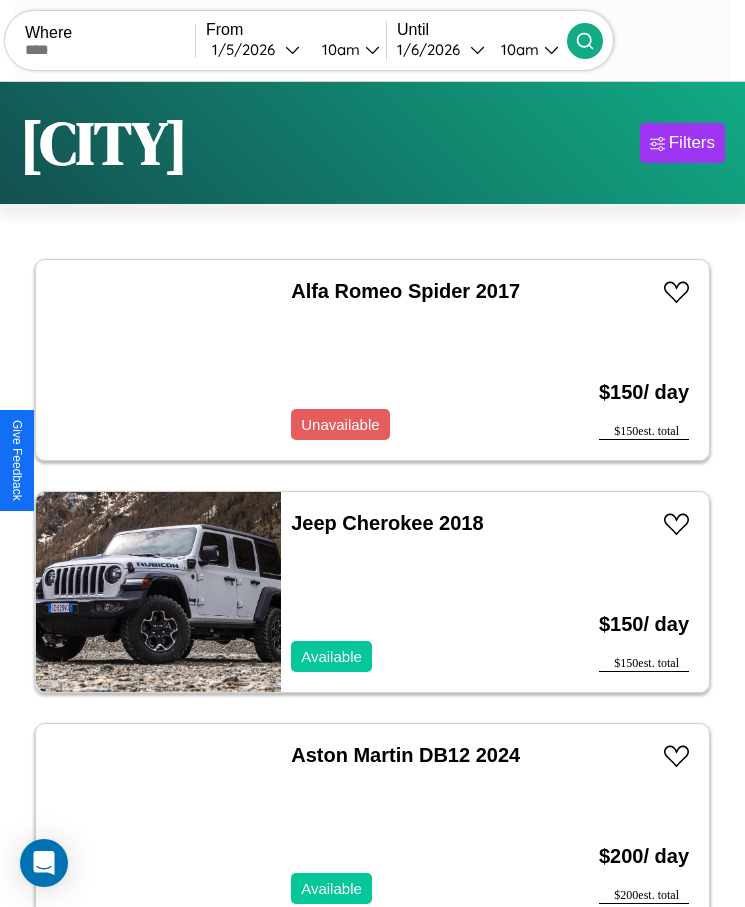 scroll, scrollTop: 50, scrollLeft: 0, axis: vertical 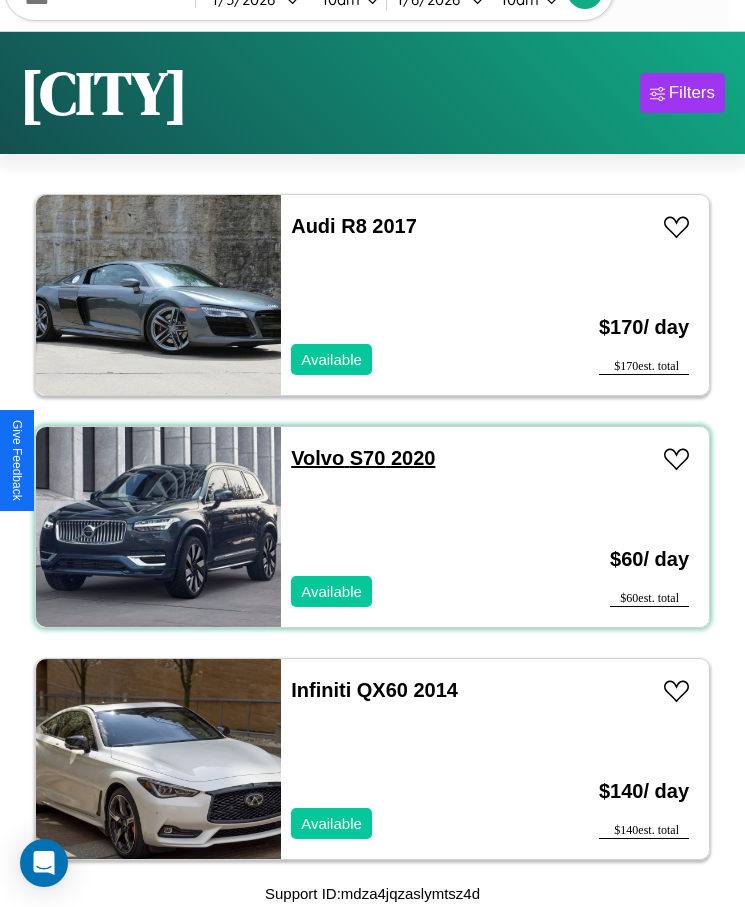 click on "Volvo   S70   2020" at bounding box center [363, 458] 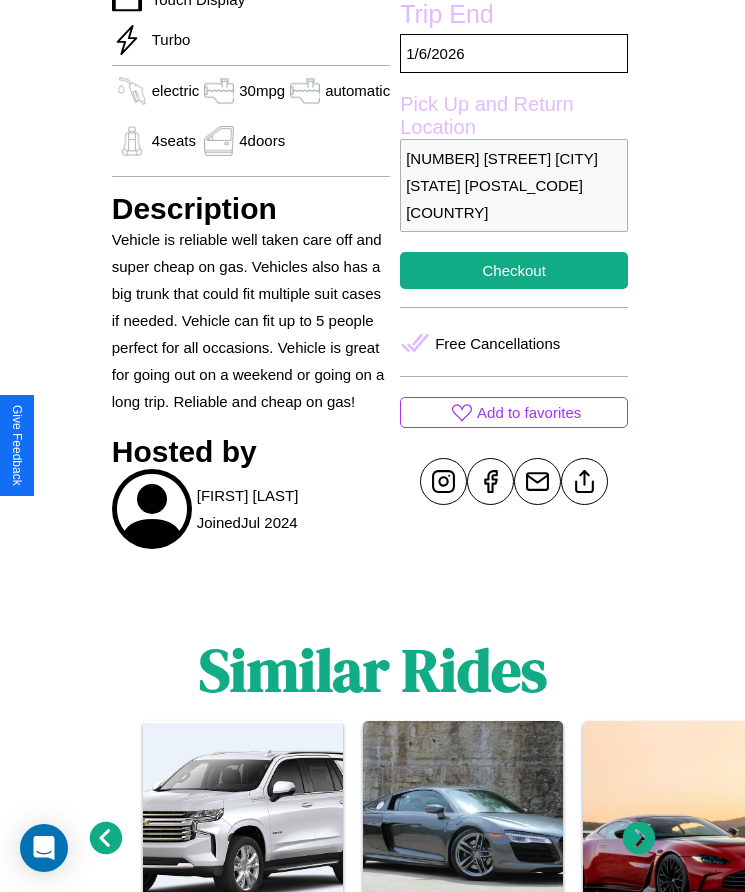 scroll, scrollTop: 737, scrollLeft: 0, axis: vertical 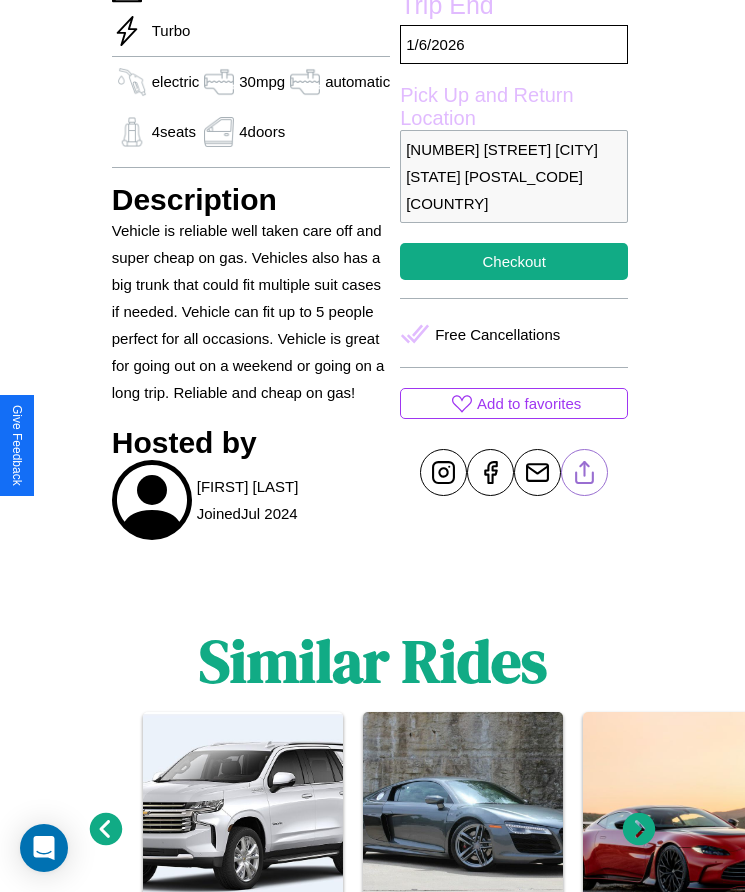 click 